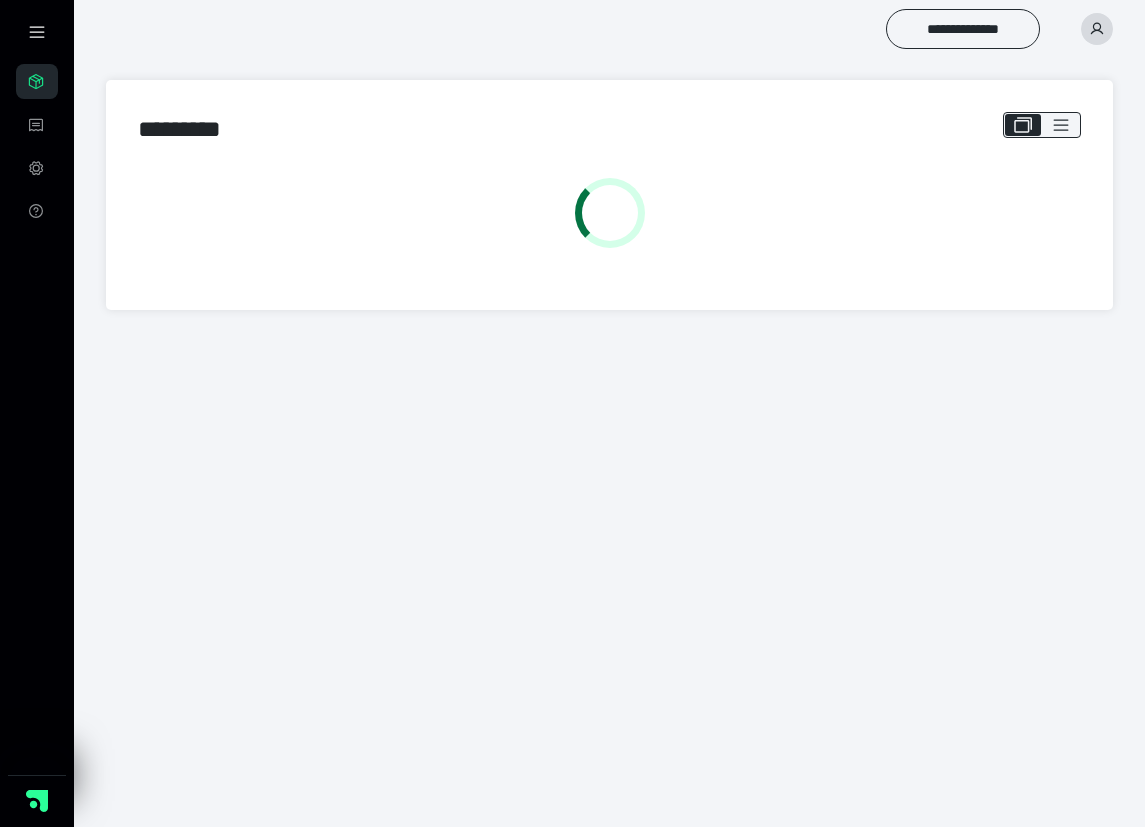 scroll, scrollTop: 0, scrollLeft: 0, axis: both 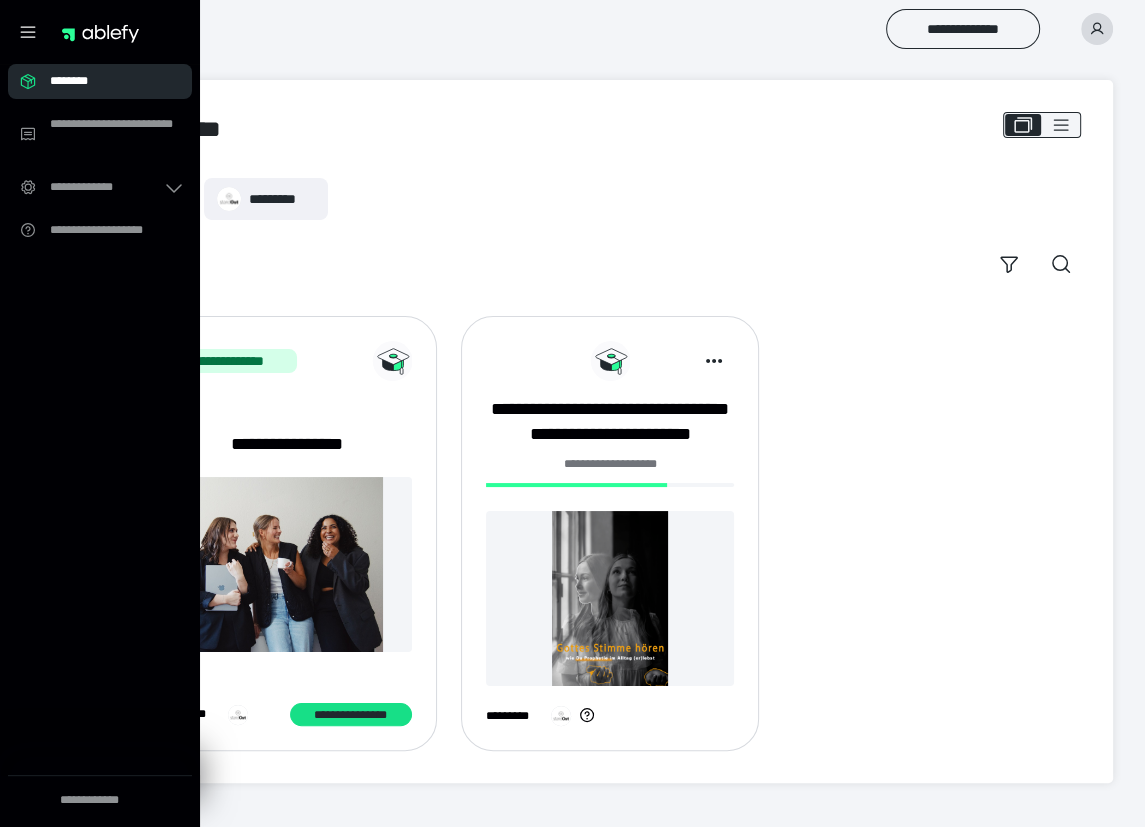 click at bounding box center [610, 598] 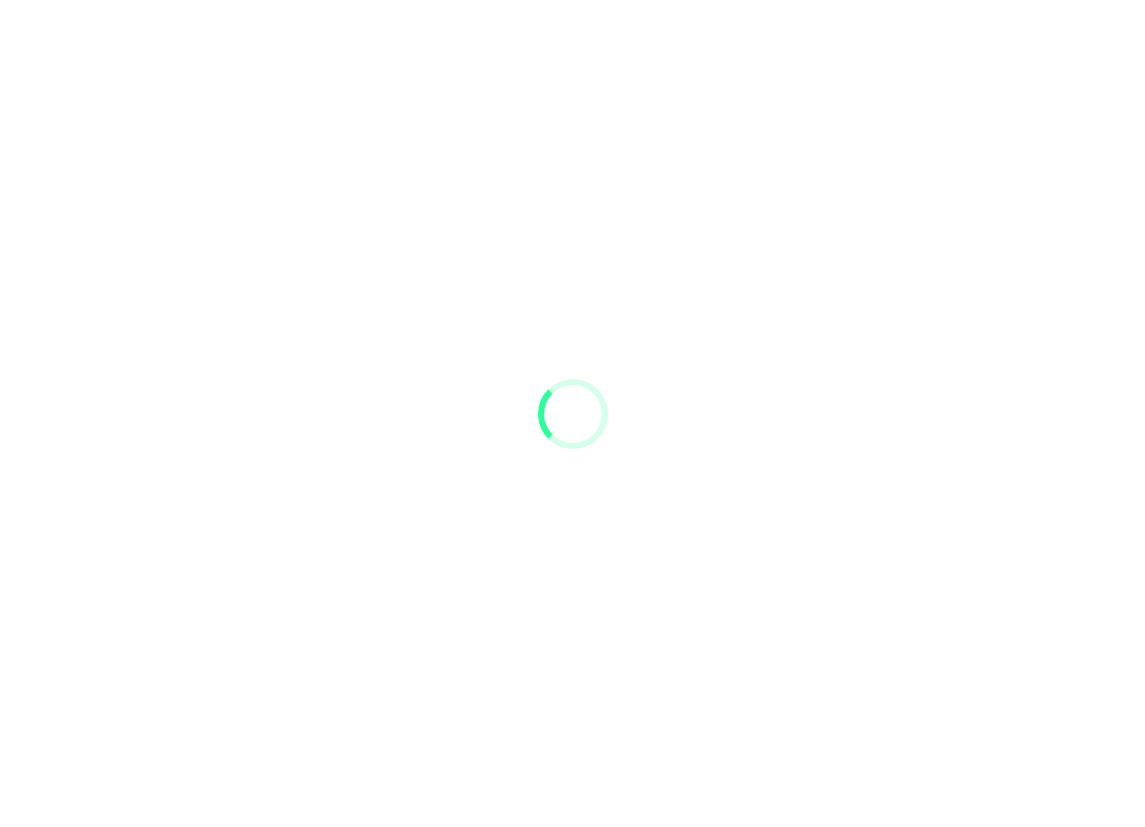 scroll, scrollTop: 0, scrollLeft: 0, axis: both 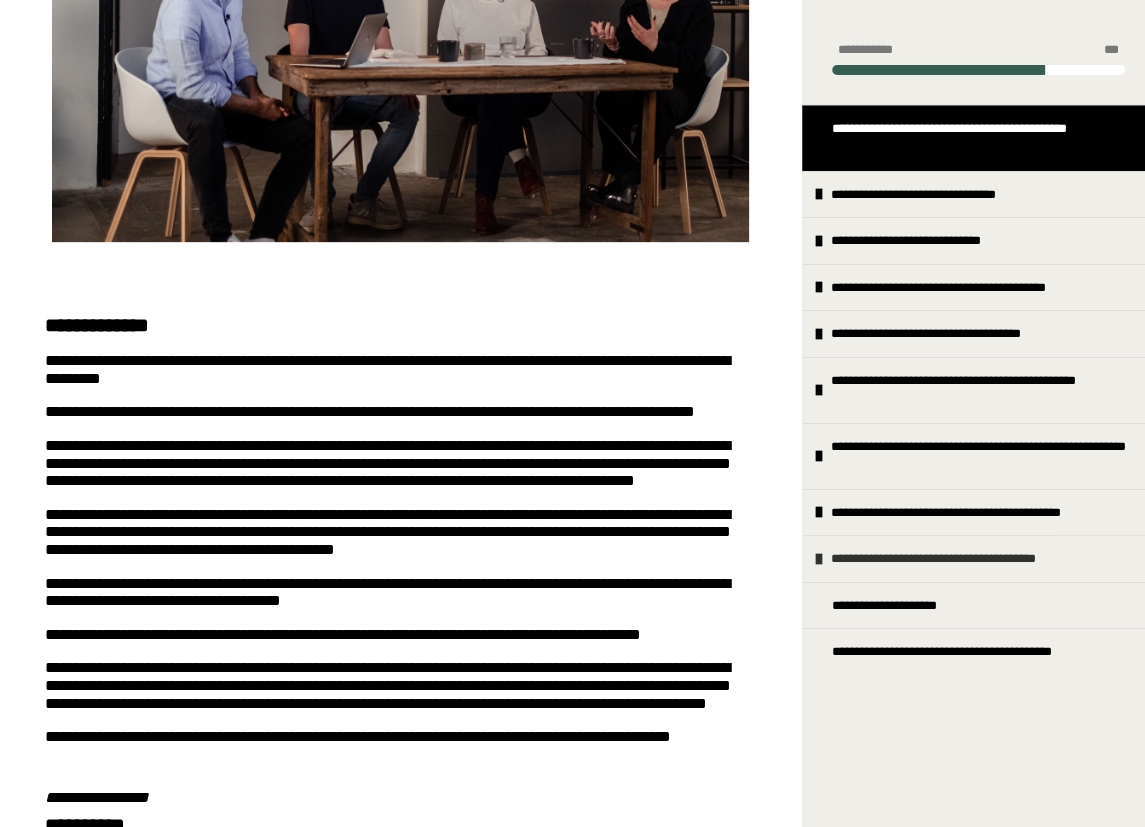 click on "**********" at bounding box center (961, 559) 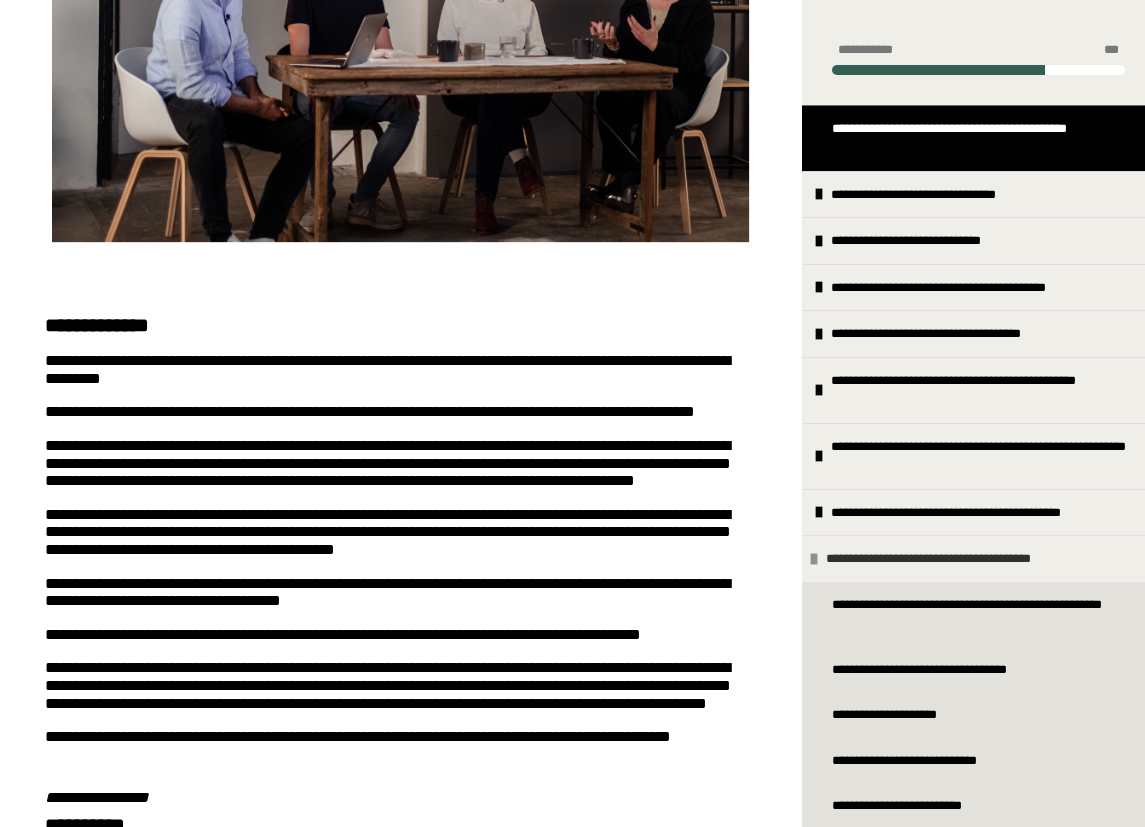 scroll, scrollTop: 107, scrollLeft: 0, axis: vertical 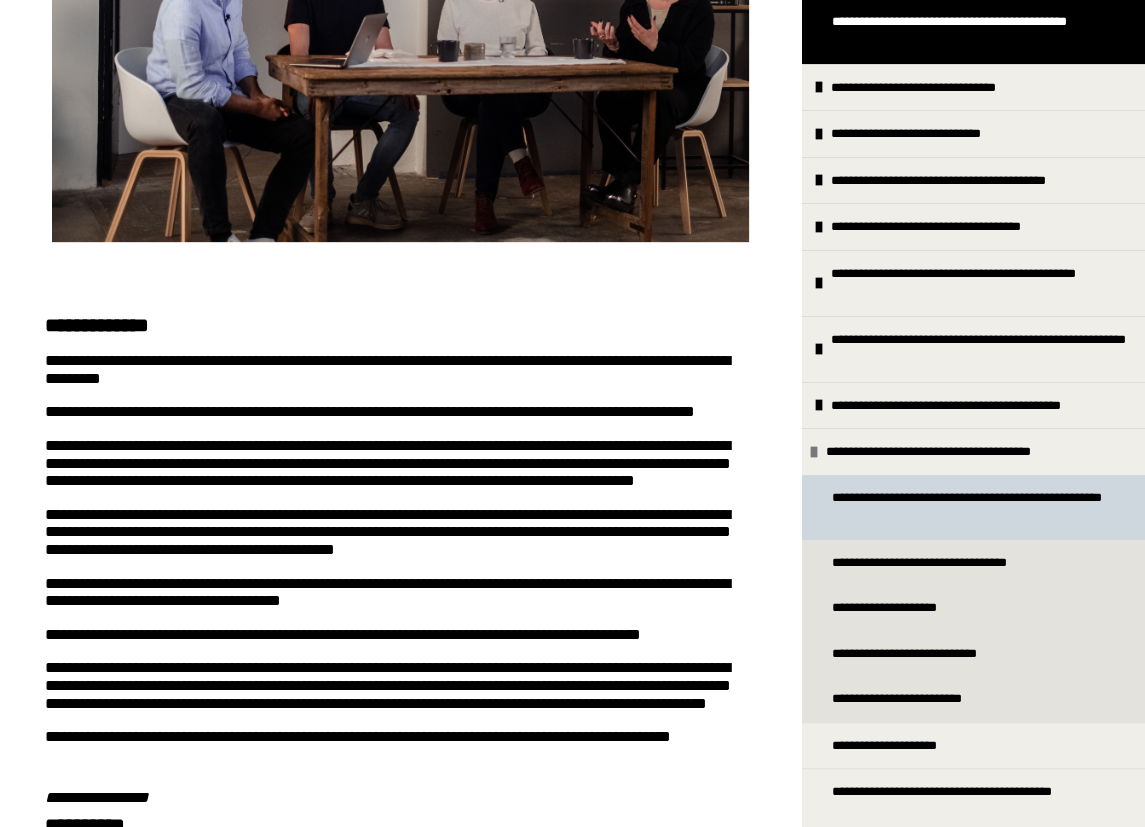 click on "**********" at bounding box center (970, 507) 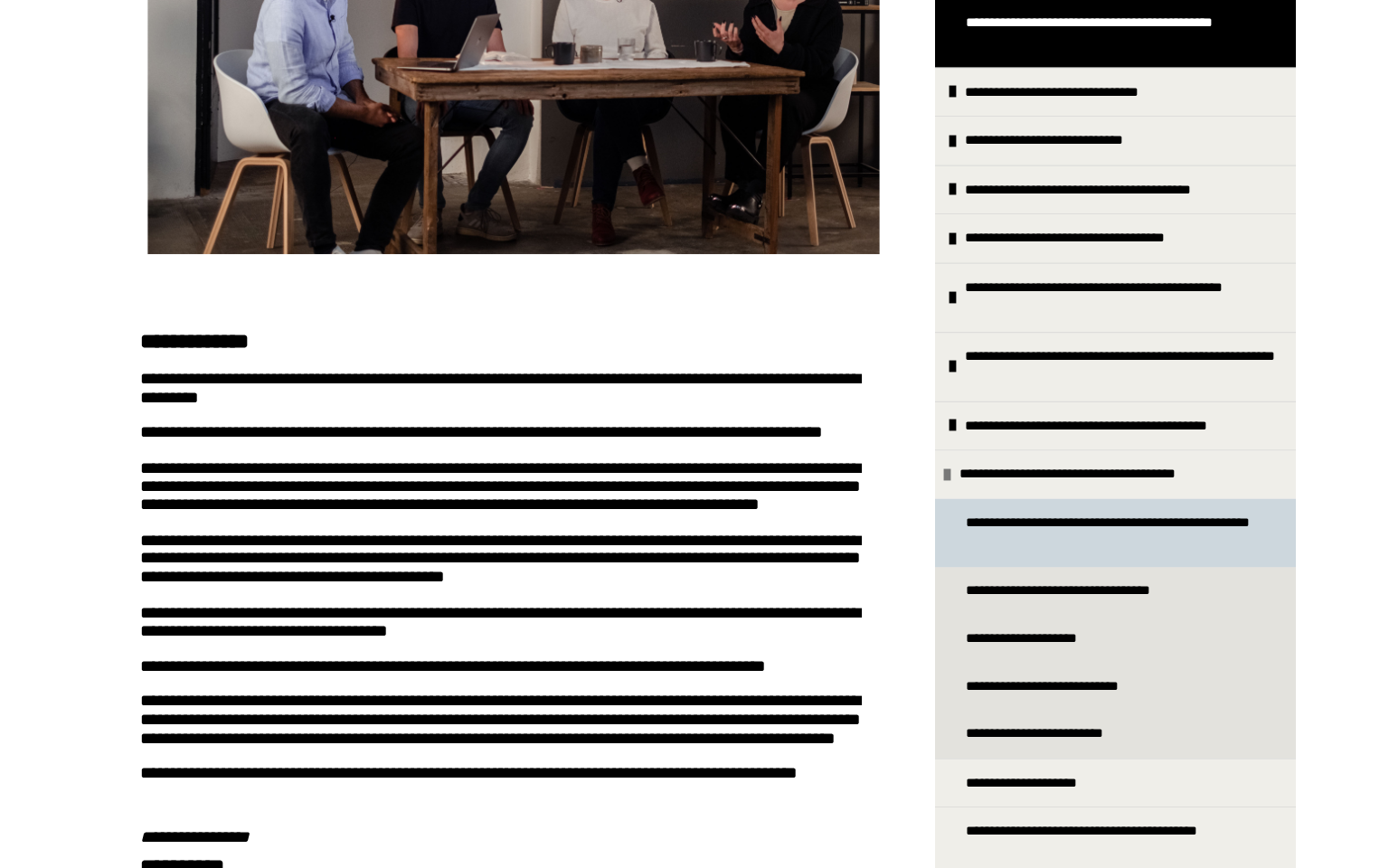 scroll, scrollTop: 289, scrollLeft: 0, axis: vertical 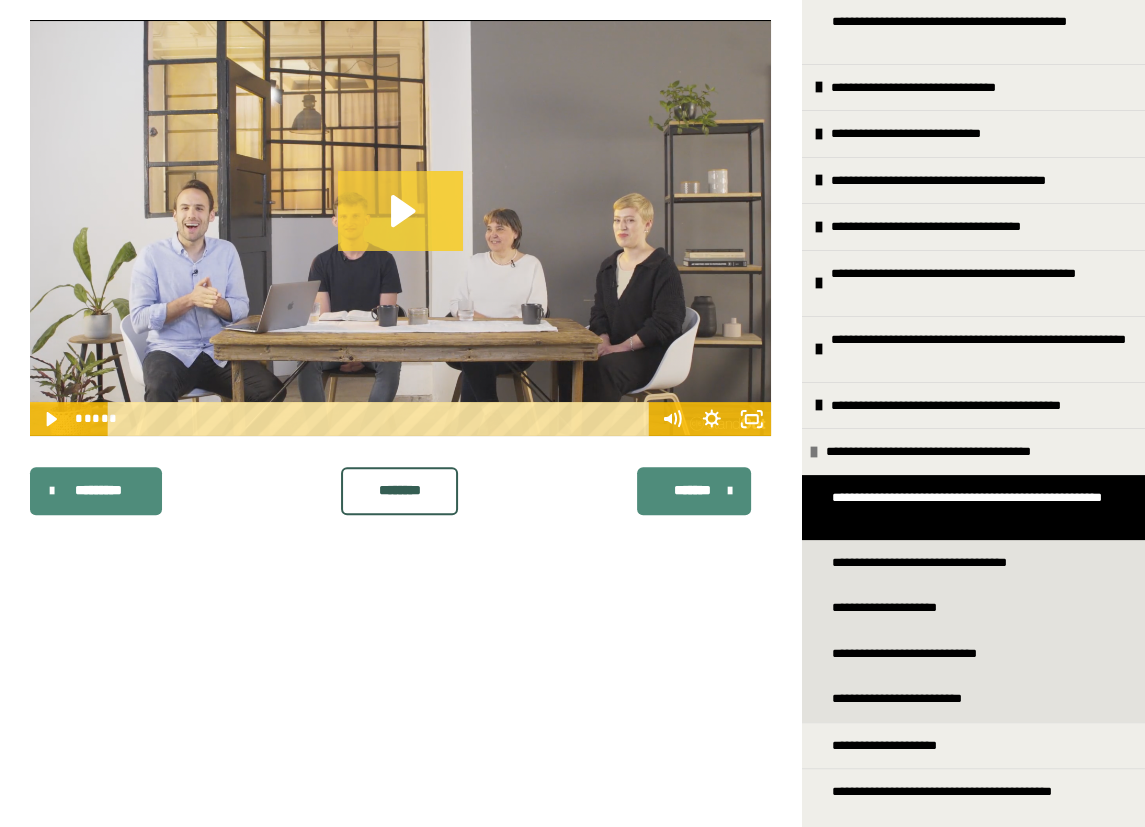 click 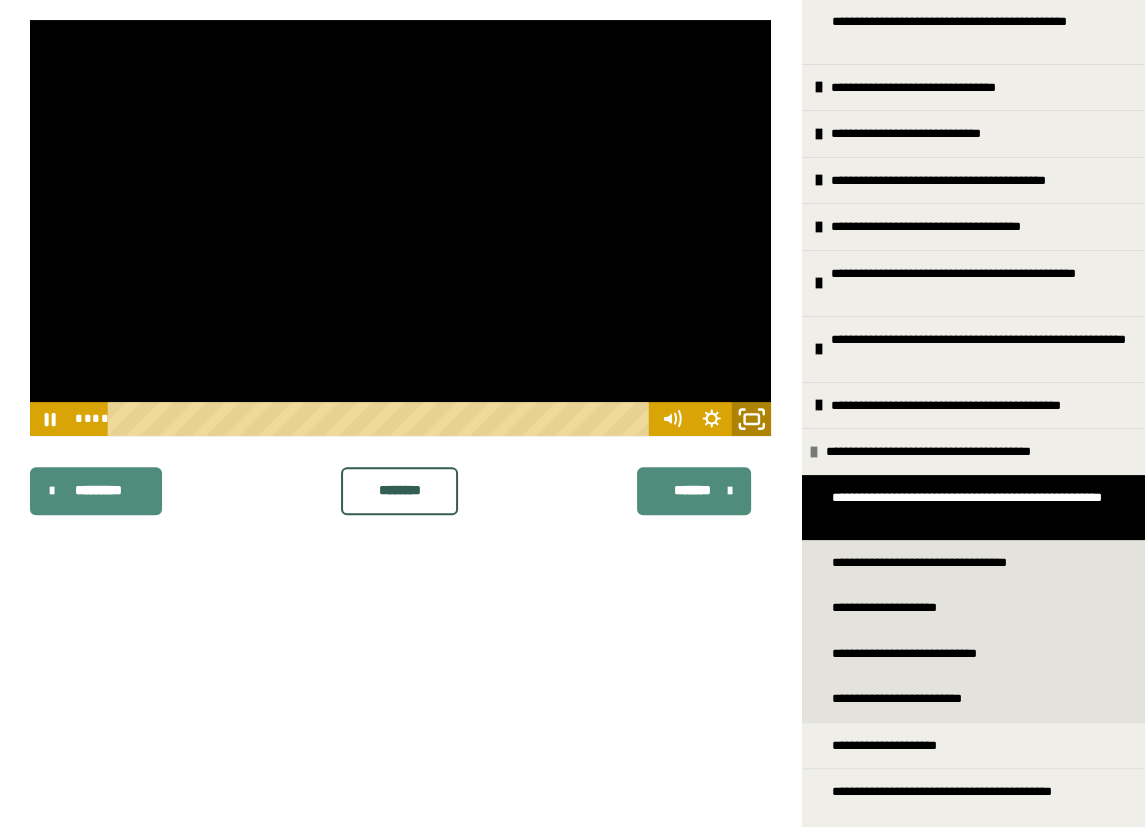 click 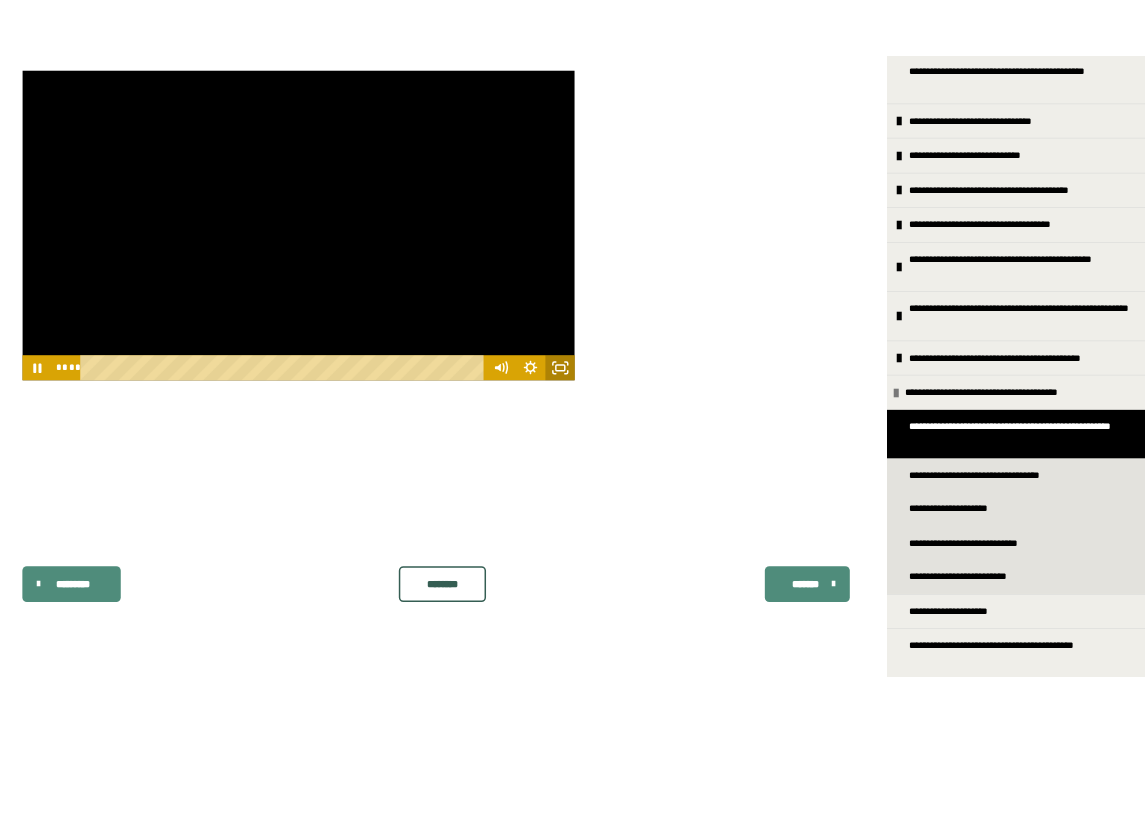scroll, scrollTop: 0, scrollLeft: 0, axis: both 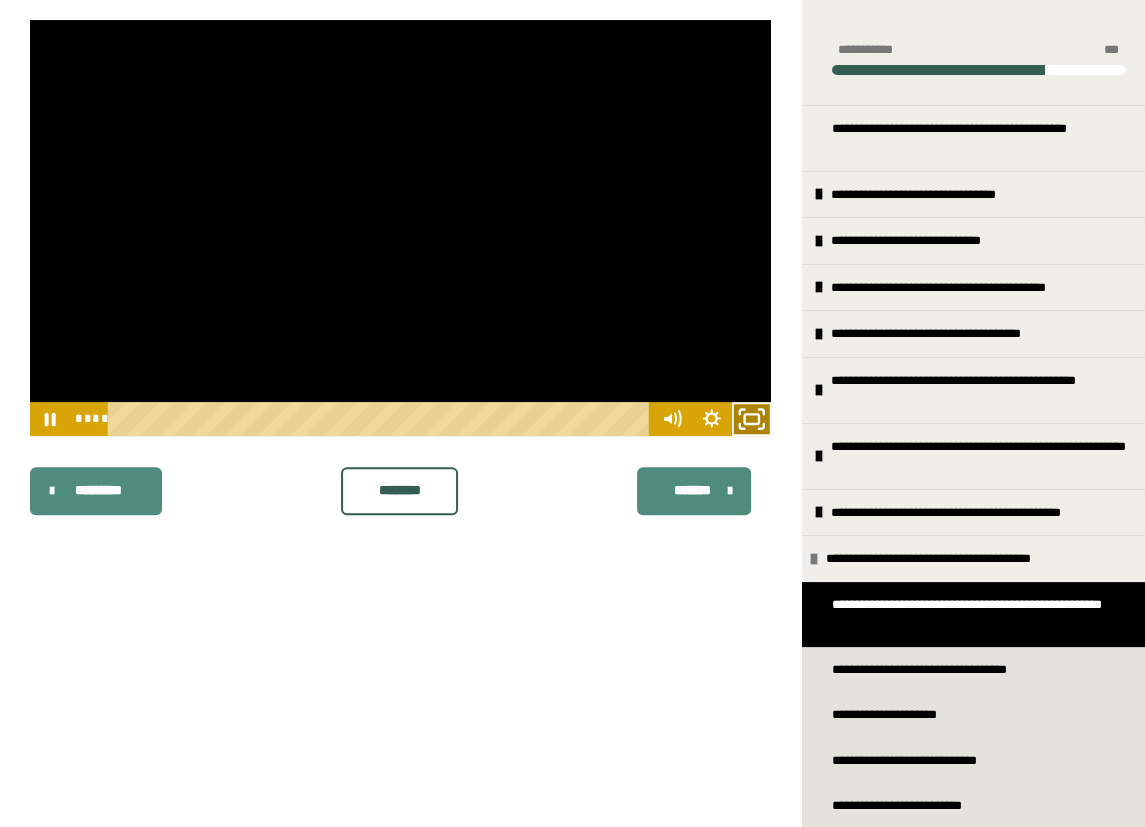 click 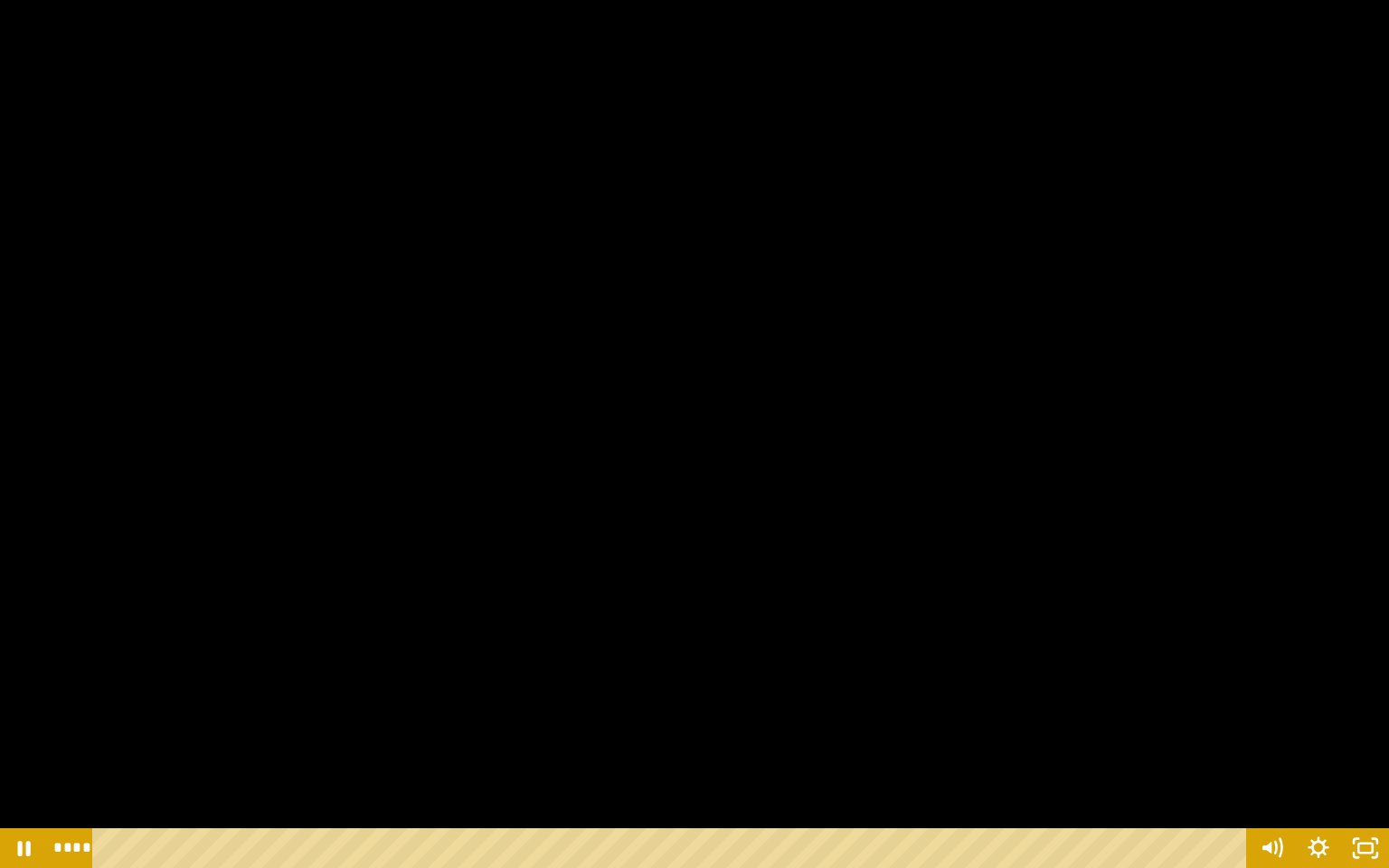 click at bounding box center (694, 434) 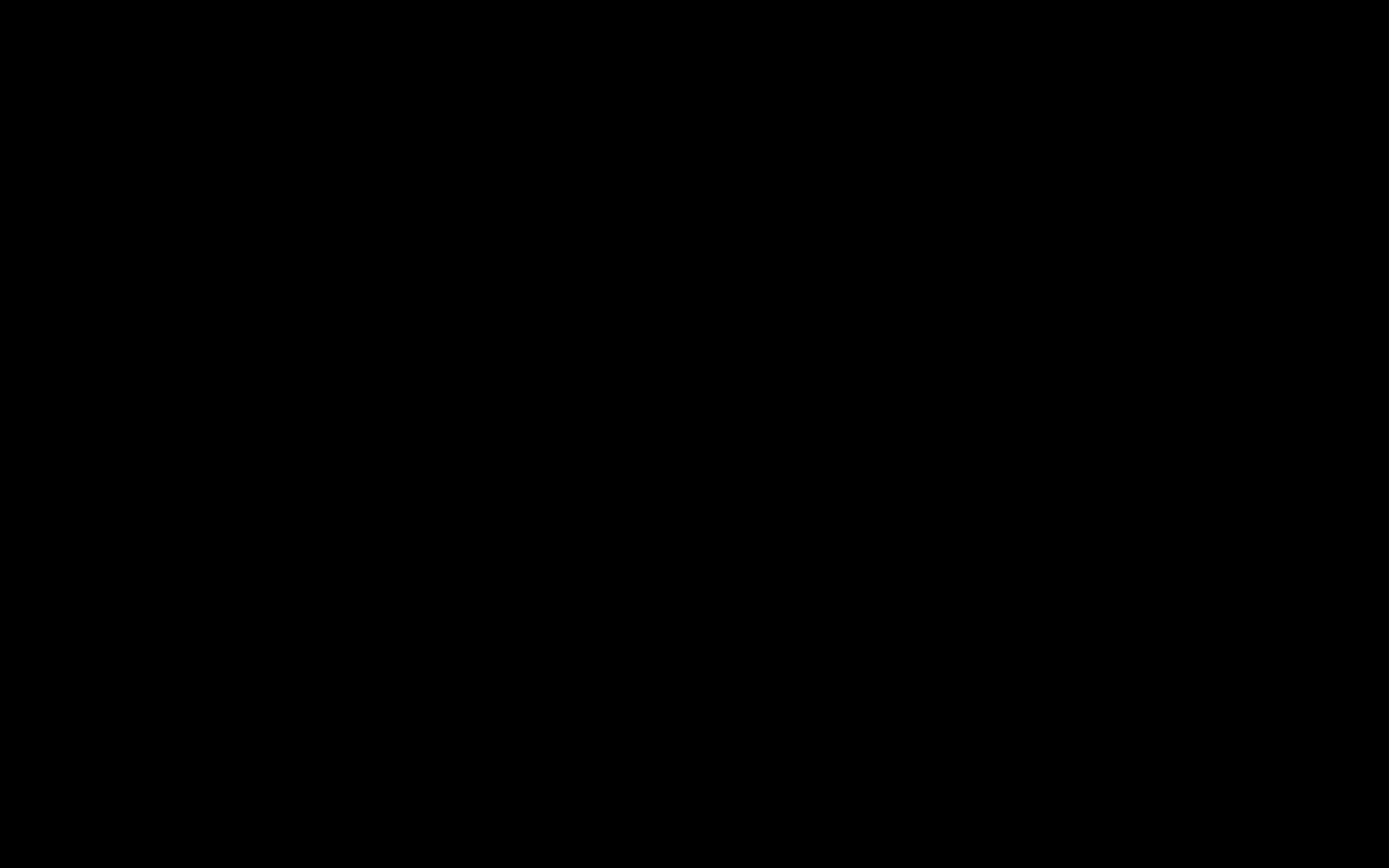 click at bounding box center [694, 434] 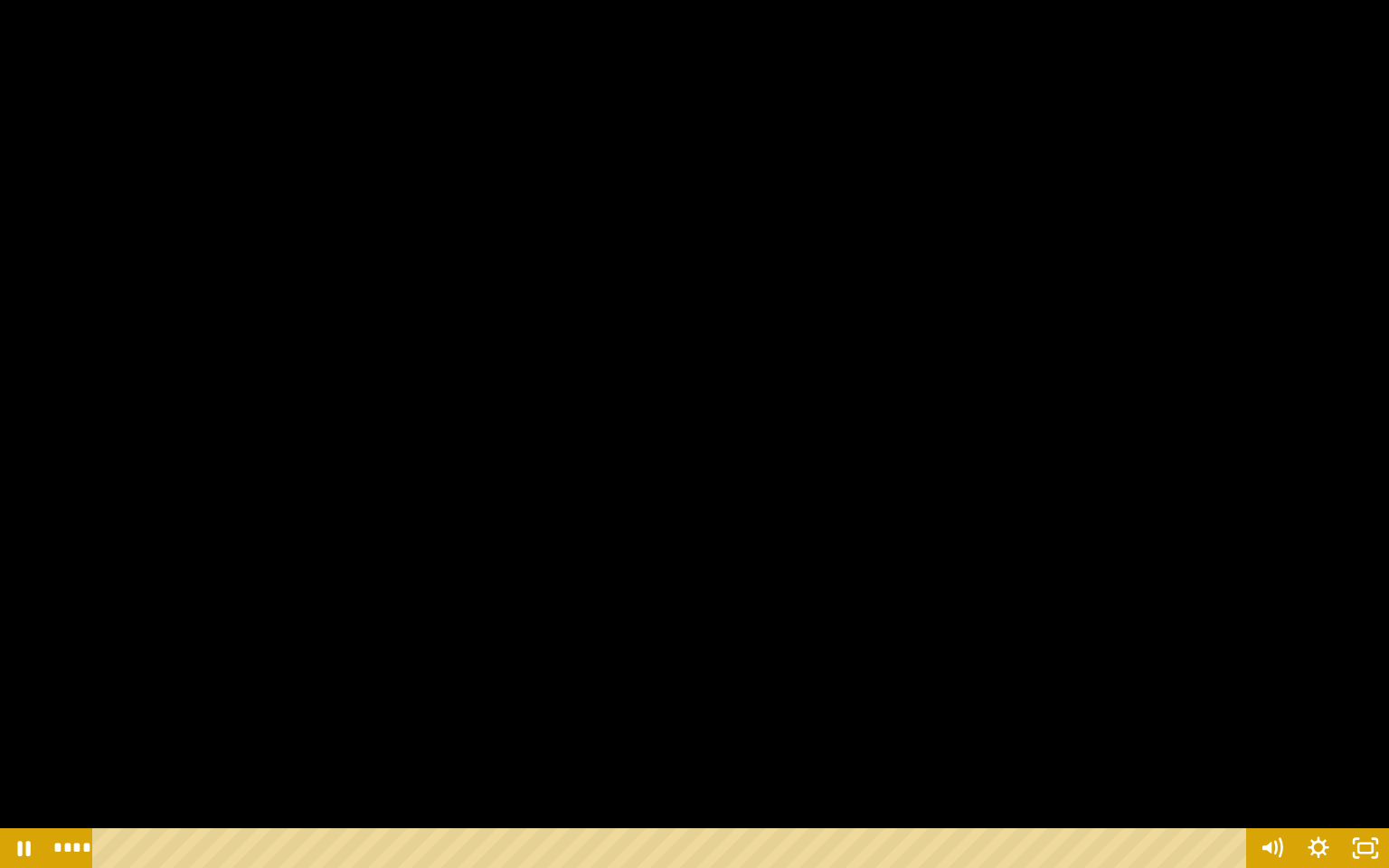 click at bounding box center (694, 434) 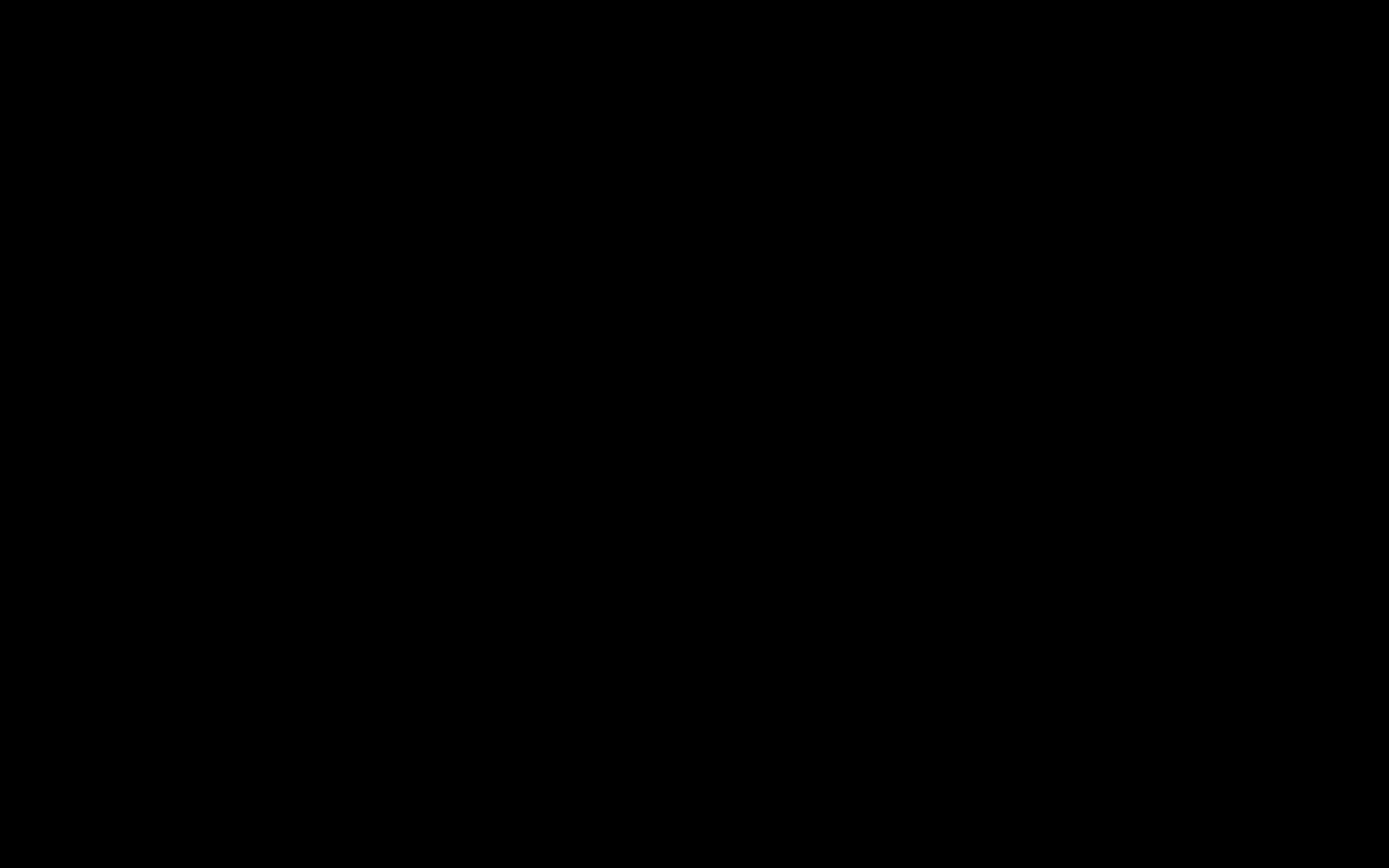 click at bounding box center (694, 434) 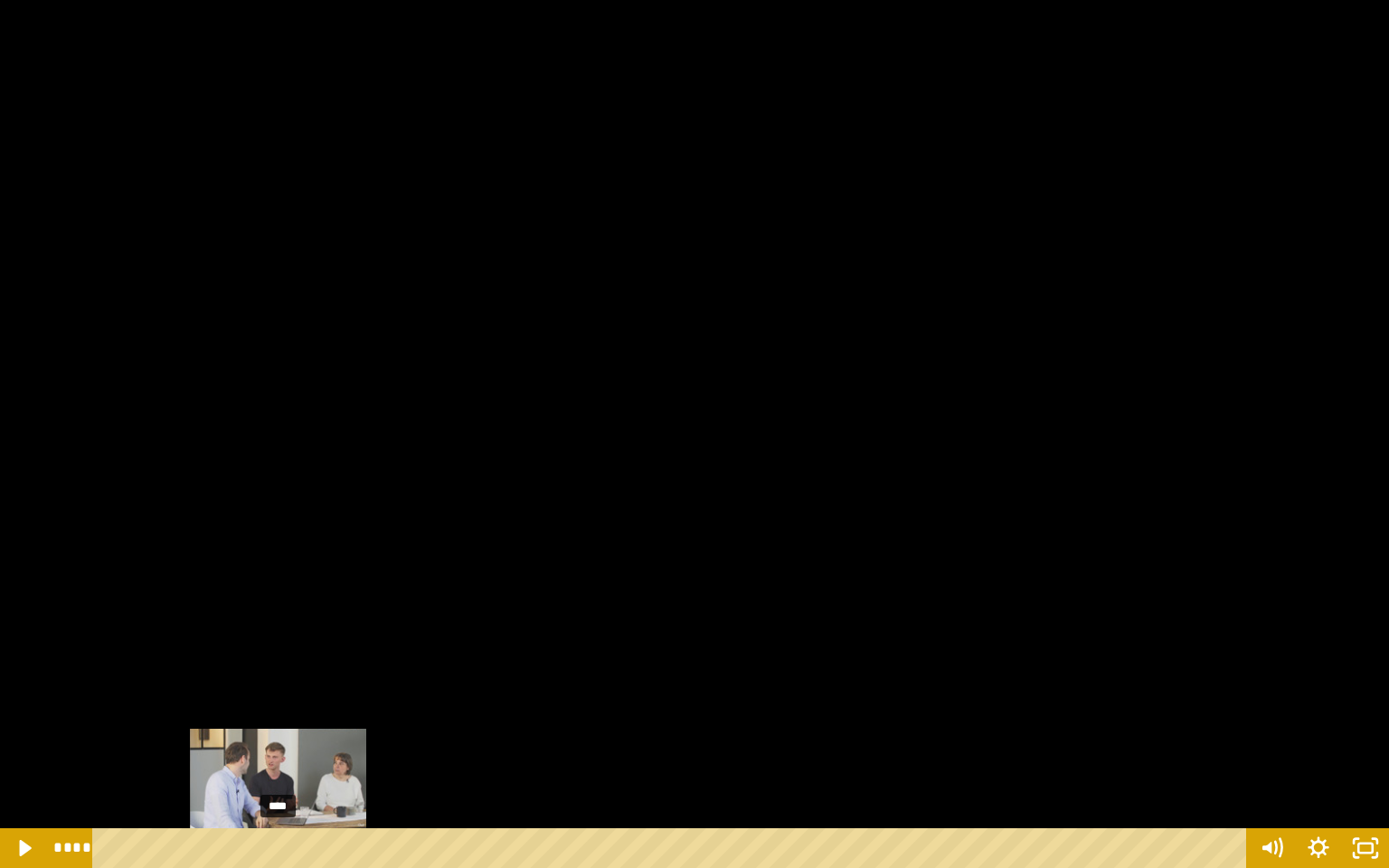 click on "****" at bounding box center (673, 848) 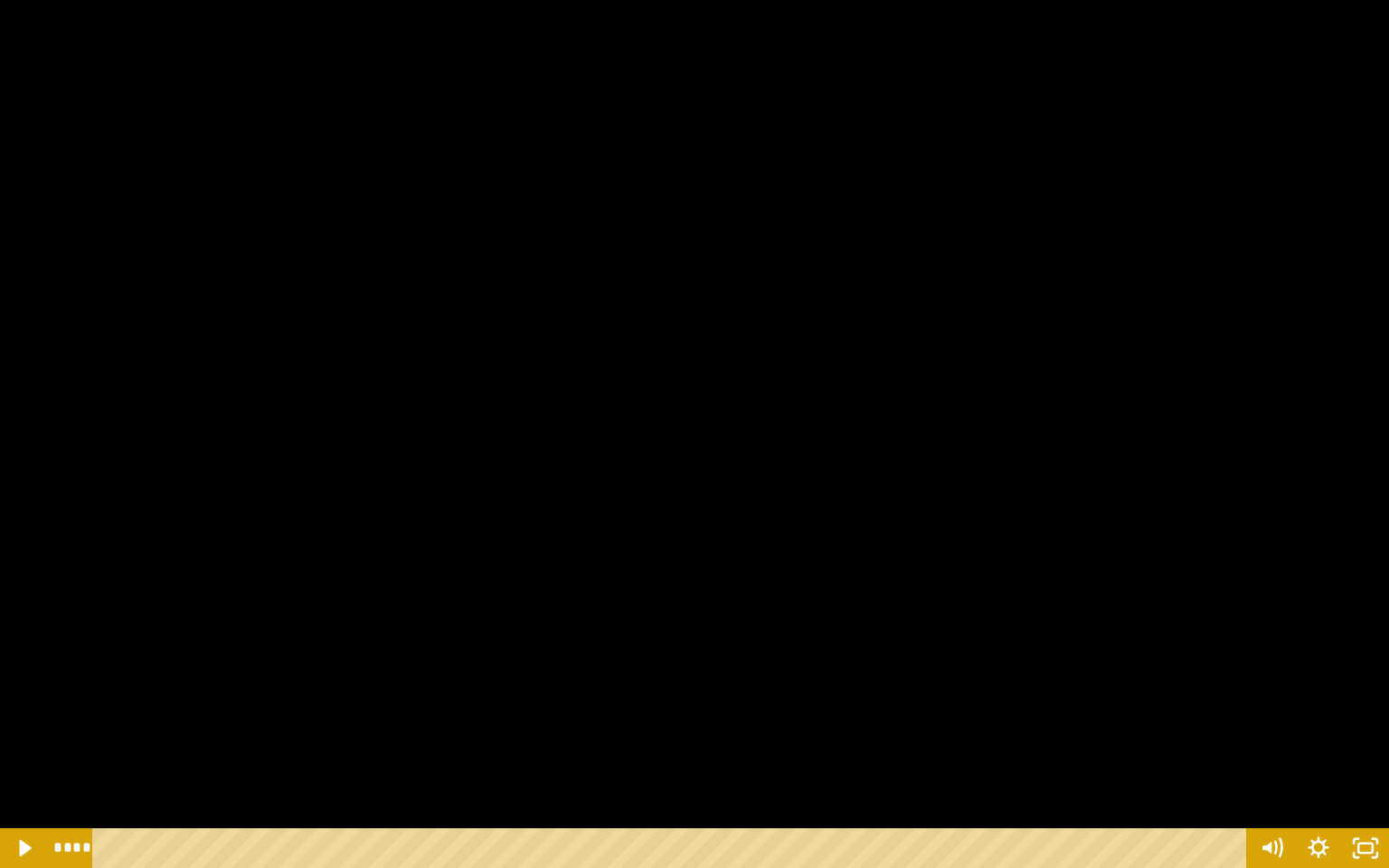 click at bounding box center [694, 434] 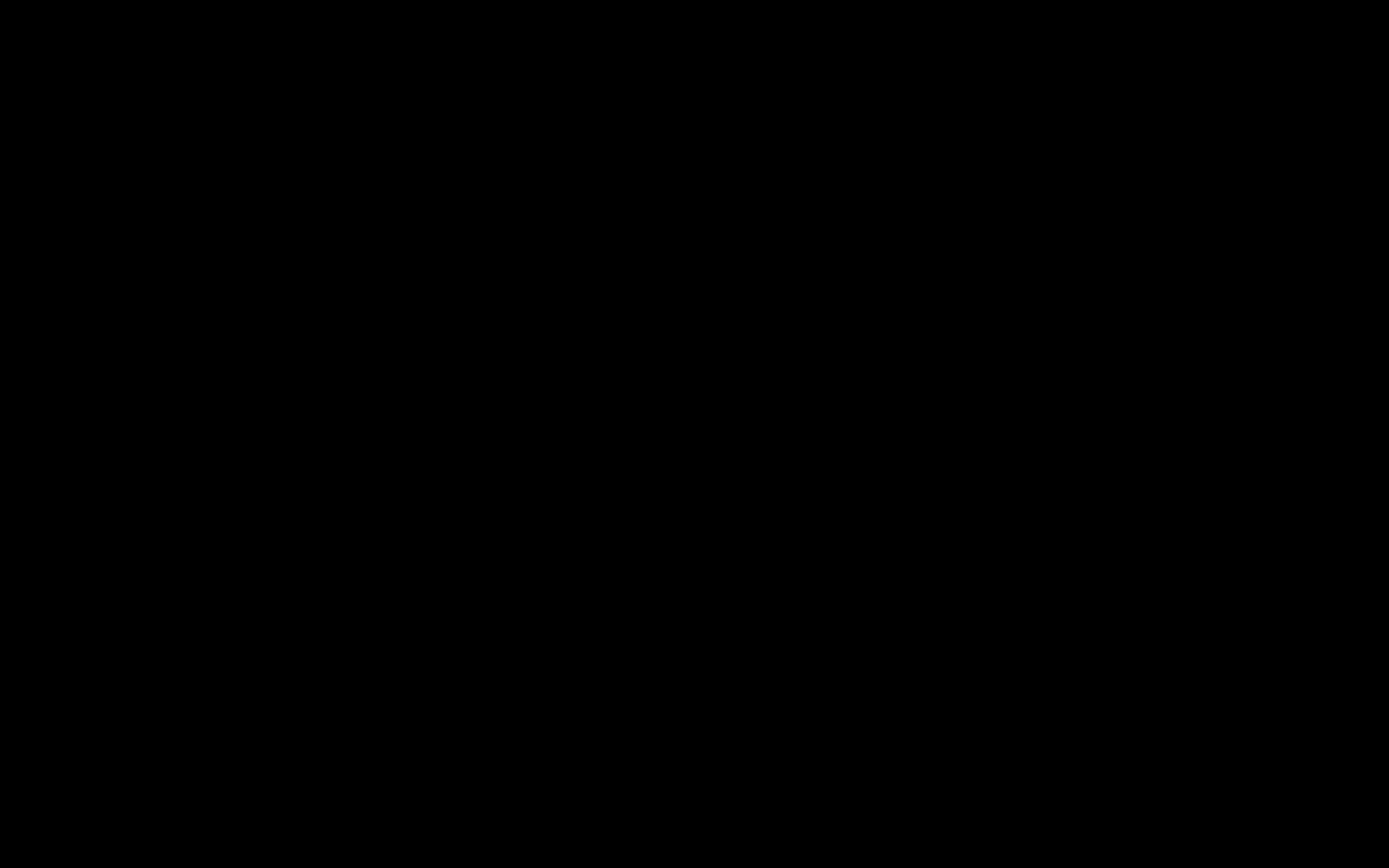 click at bounding box center (694, 434) 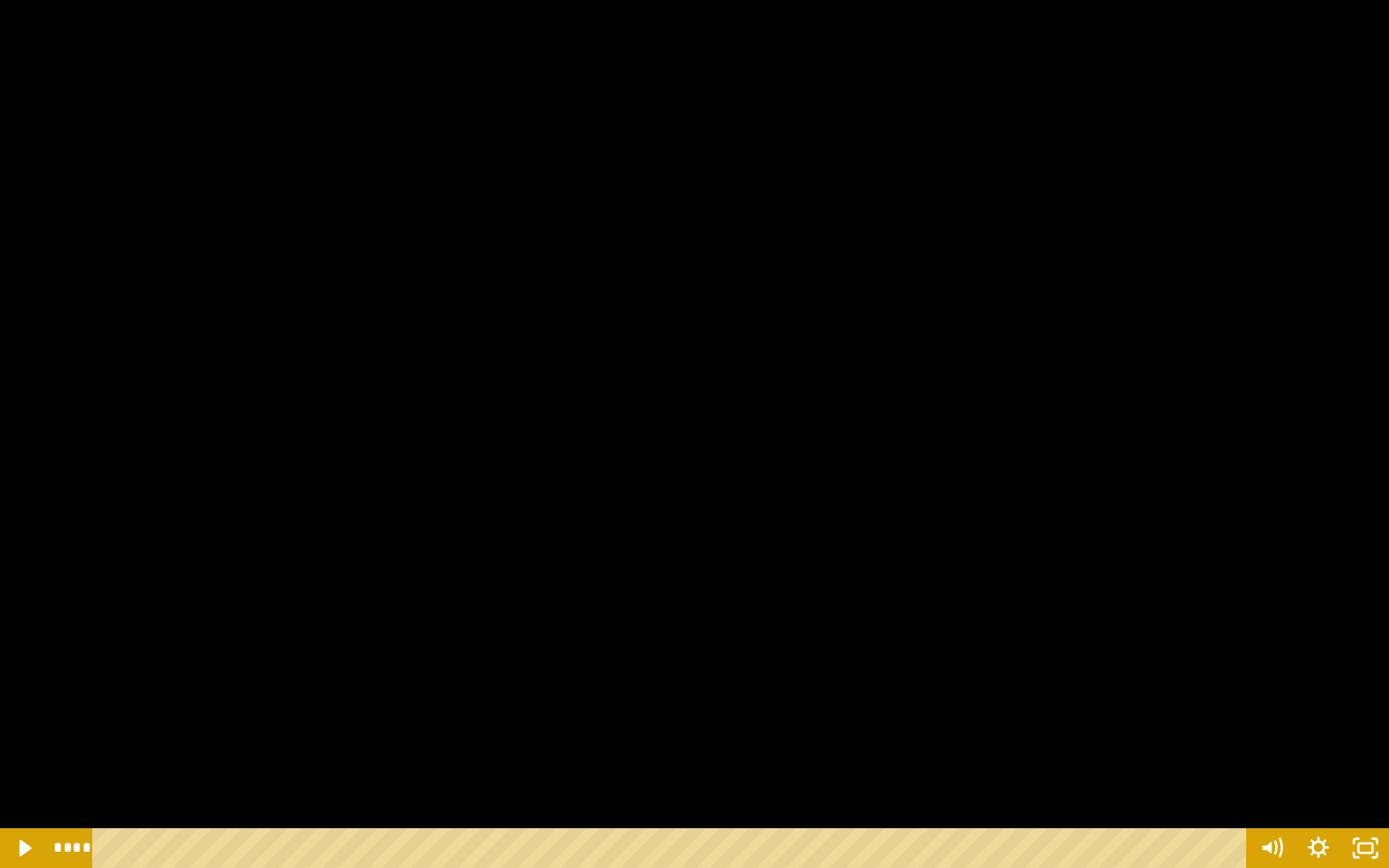 click at bounding box center (694, 434) 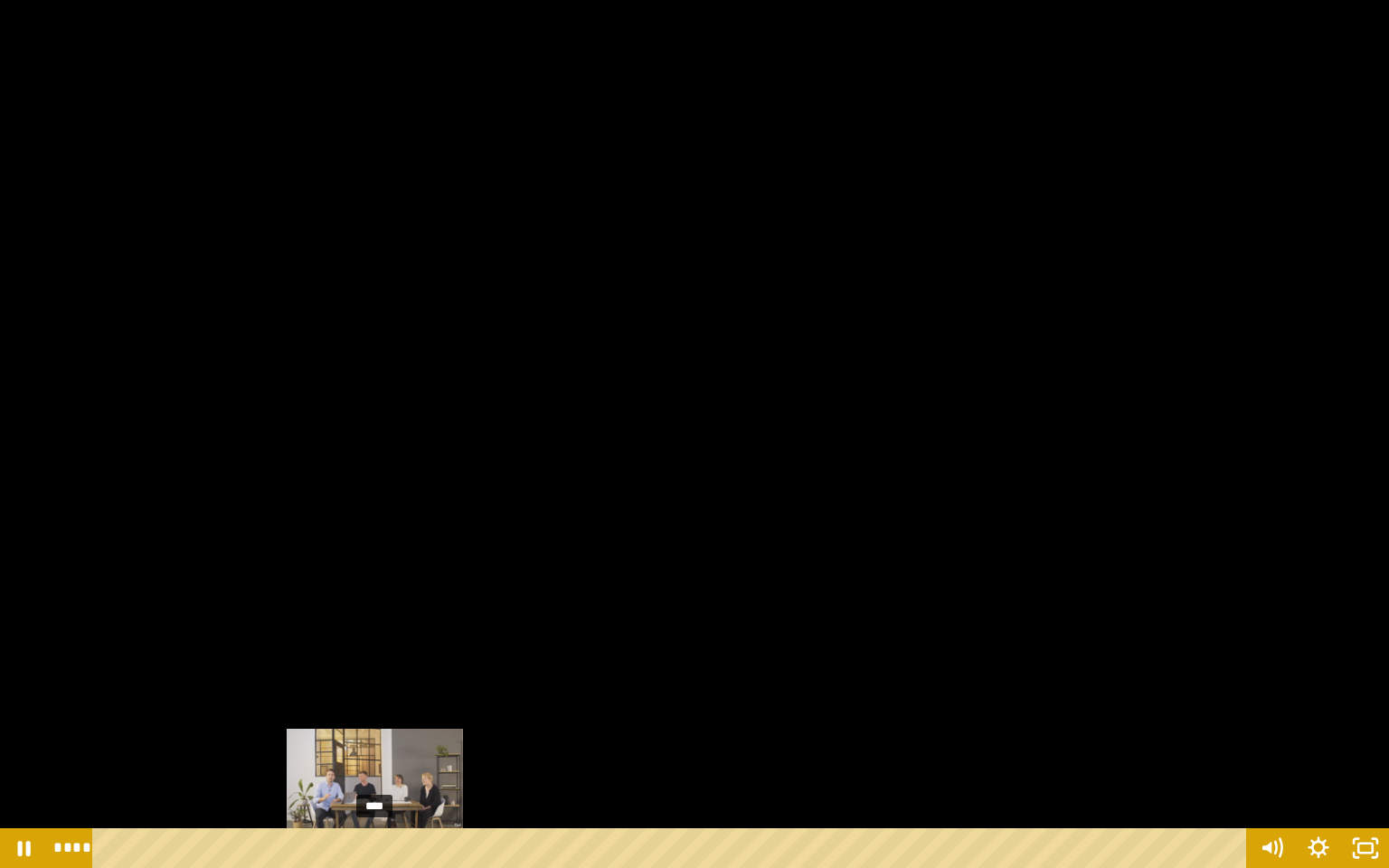 click on "****" at bounding box center [673, 848] 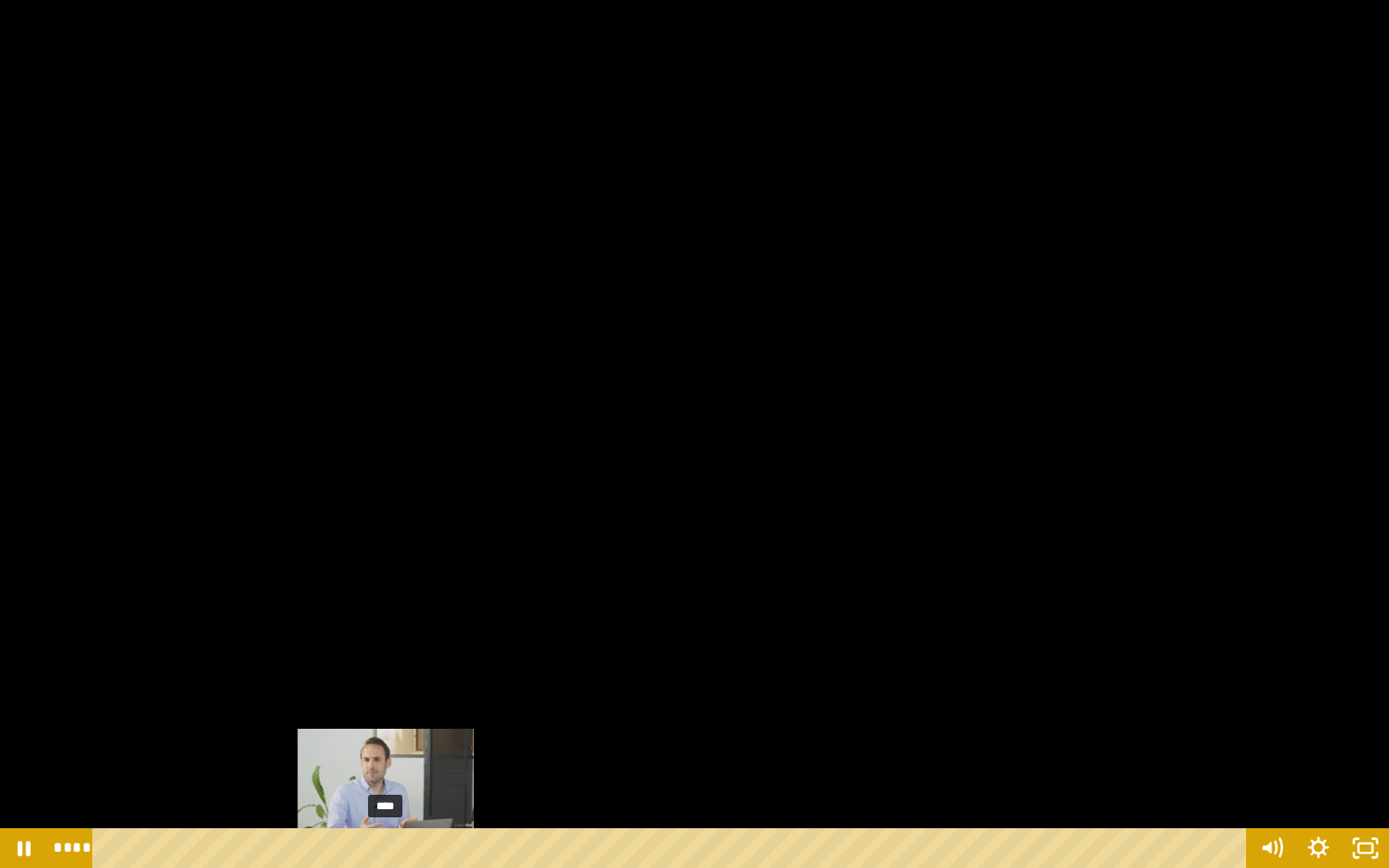 click on "****" at bounding box center [673, 848] 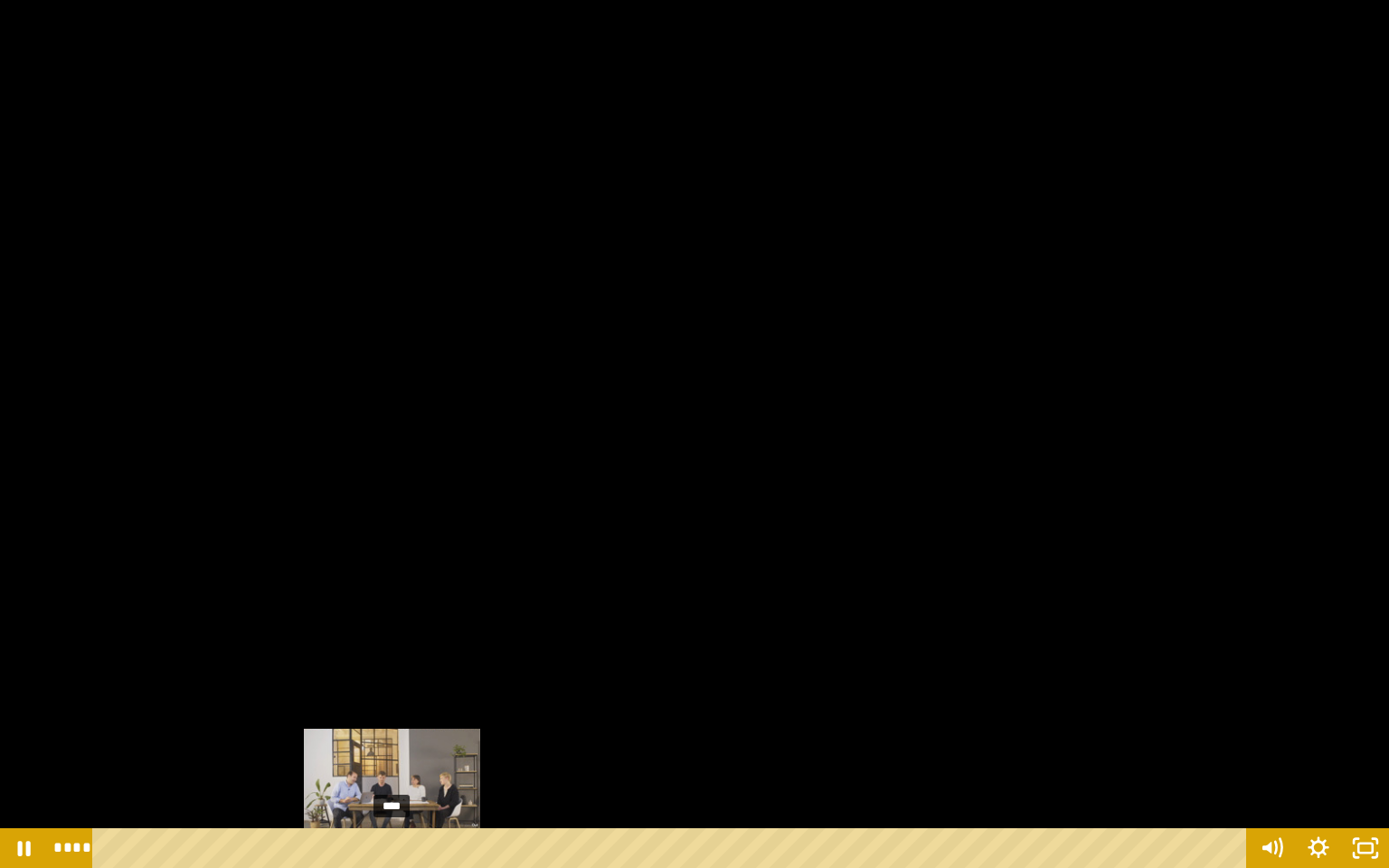 click at bounding box center [392, 848] 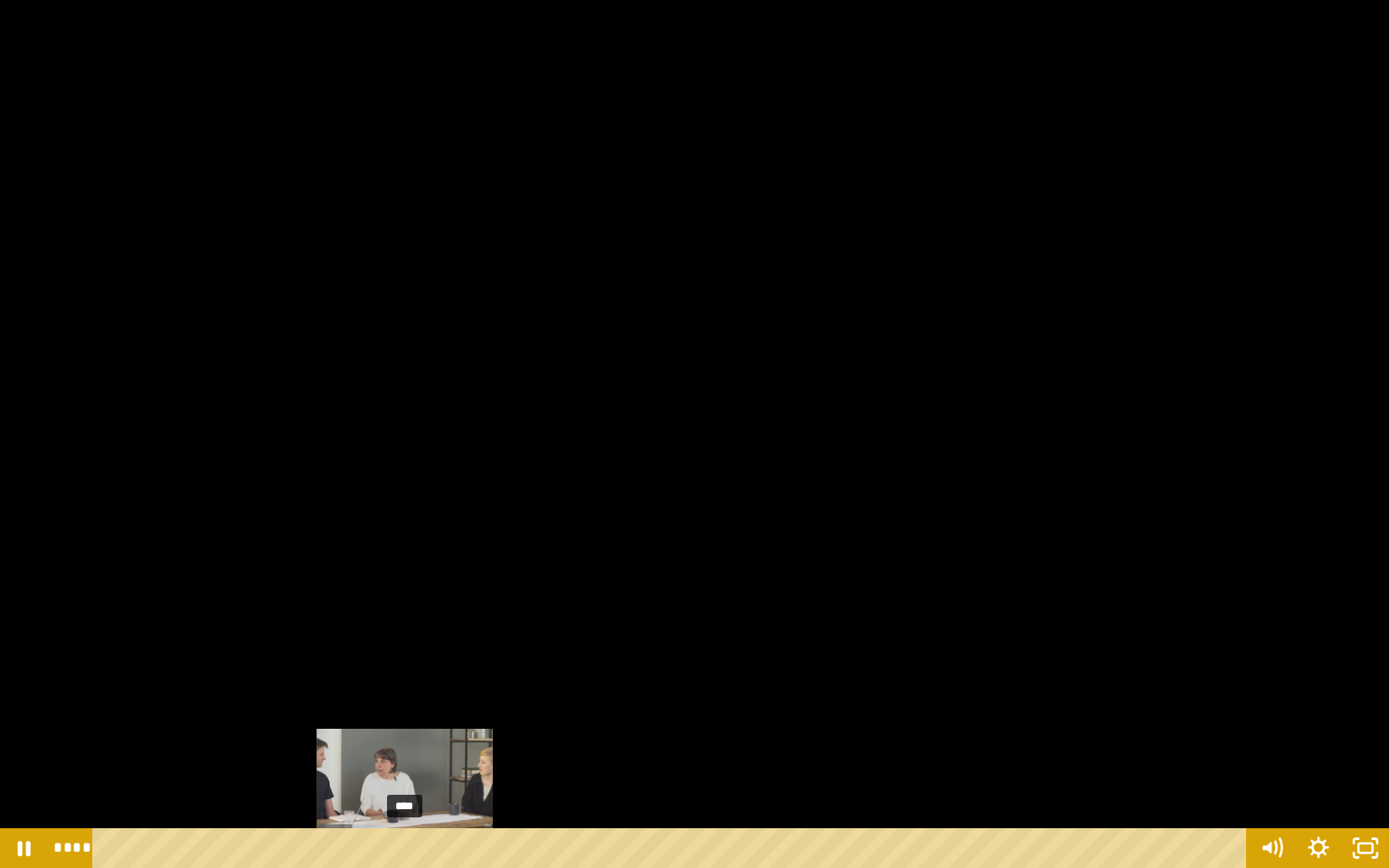 click on "****" at bounding box center (673, 848) 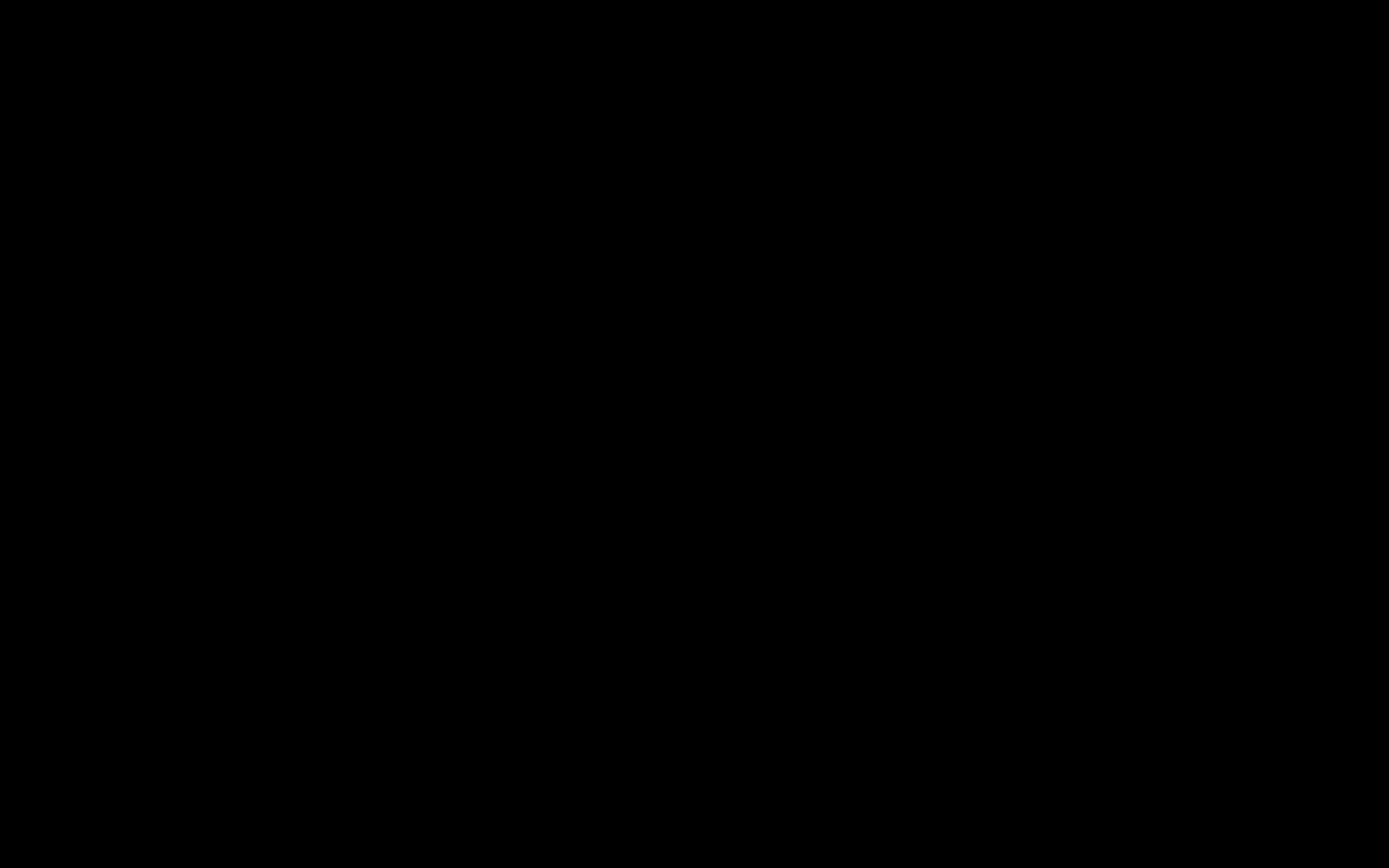 click at bounding box center [694, 434] 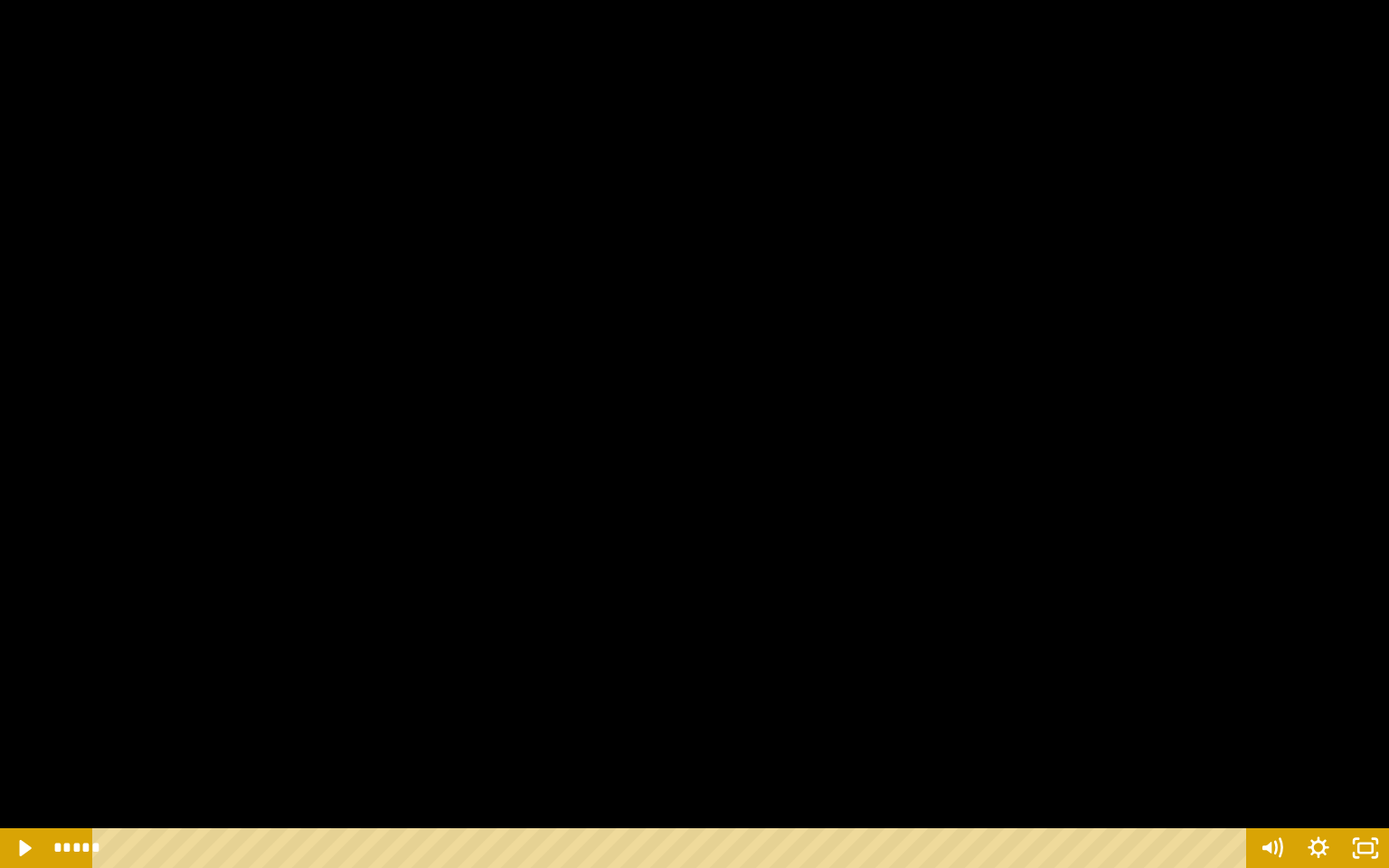 click at bounding box center [694, 434] 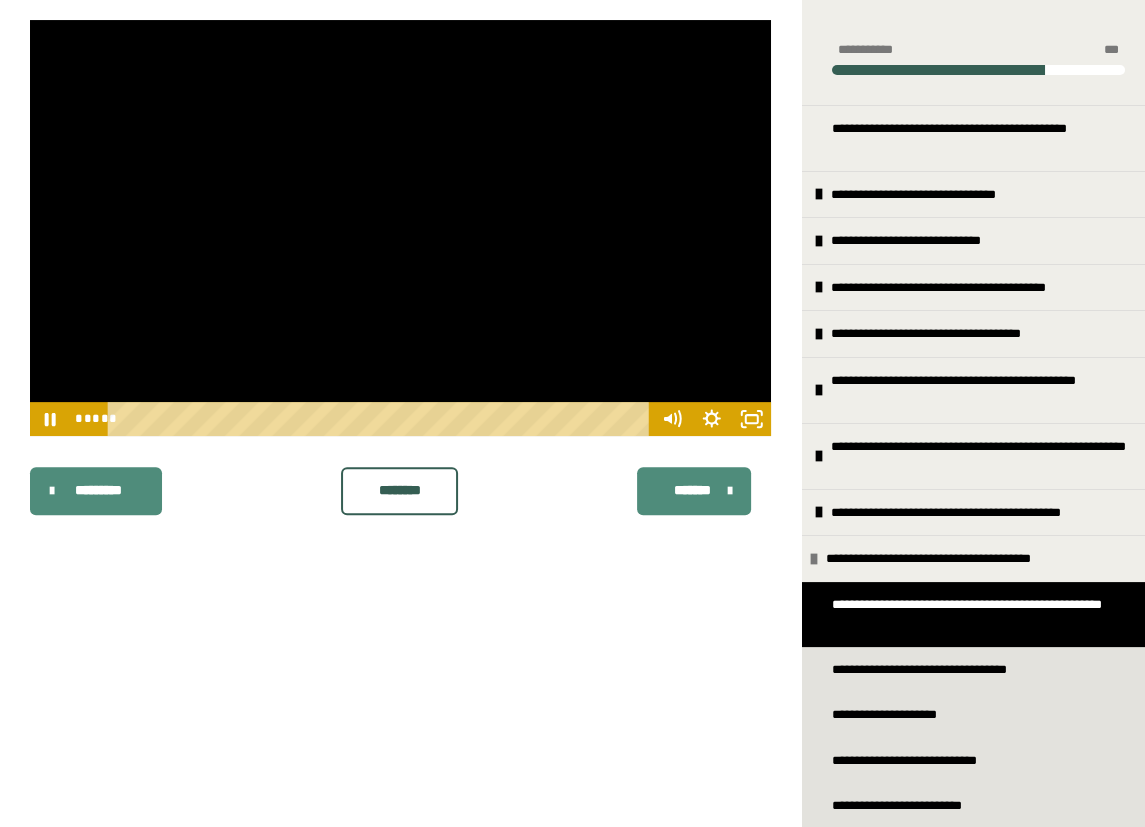 click at bounding box center [400, 228] 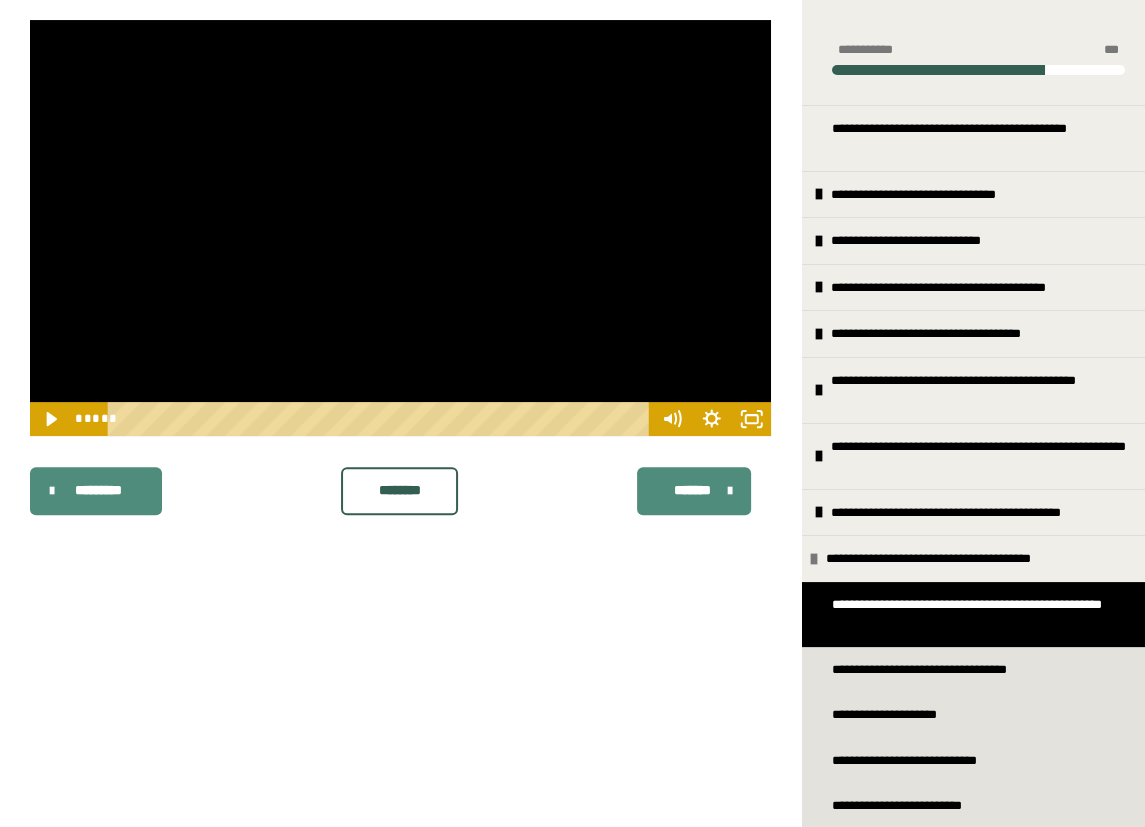 click at bounding box center [400, 228] 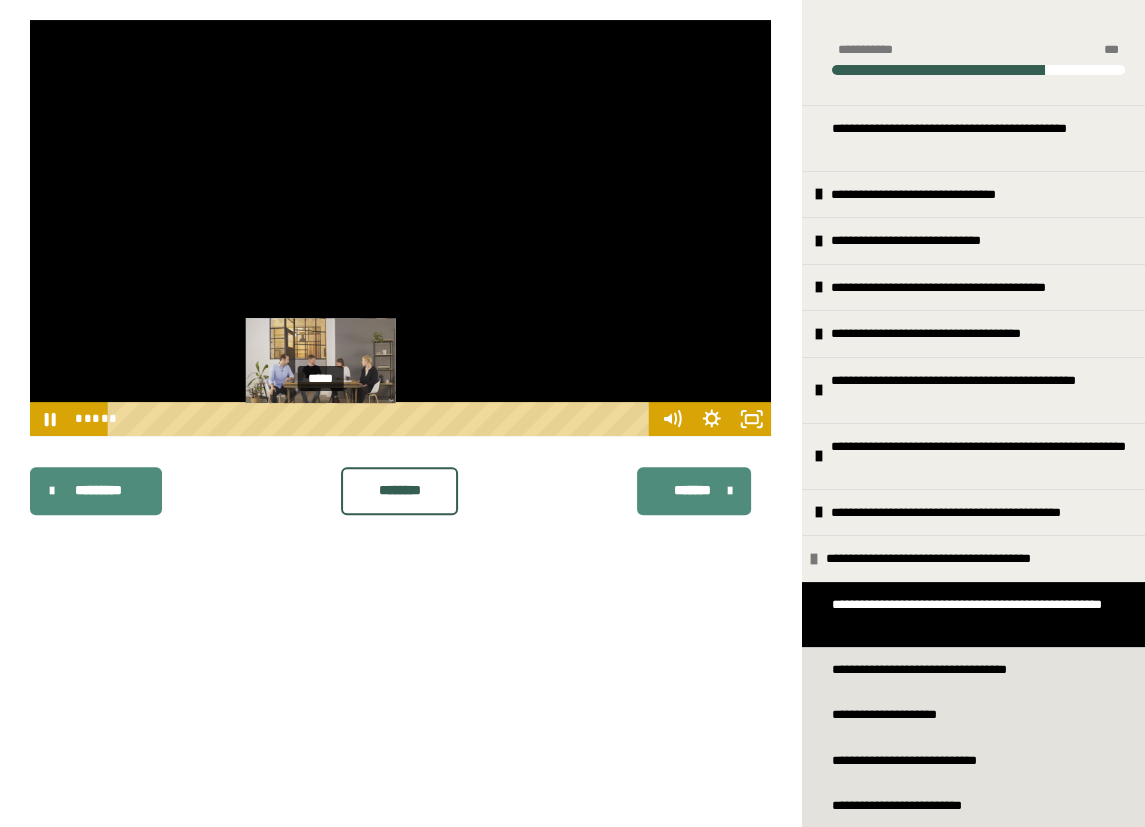 click on "*****" at bounding box center [382, 419] 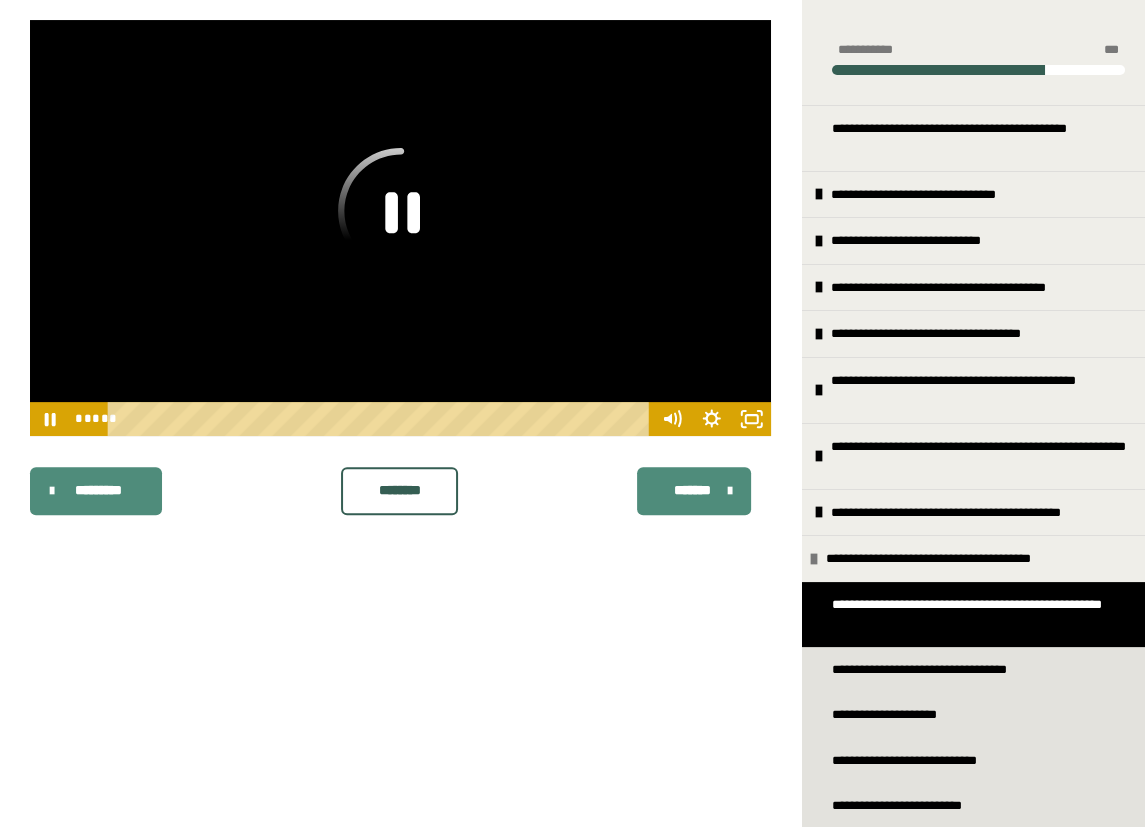 click 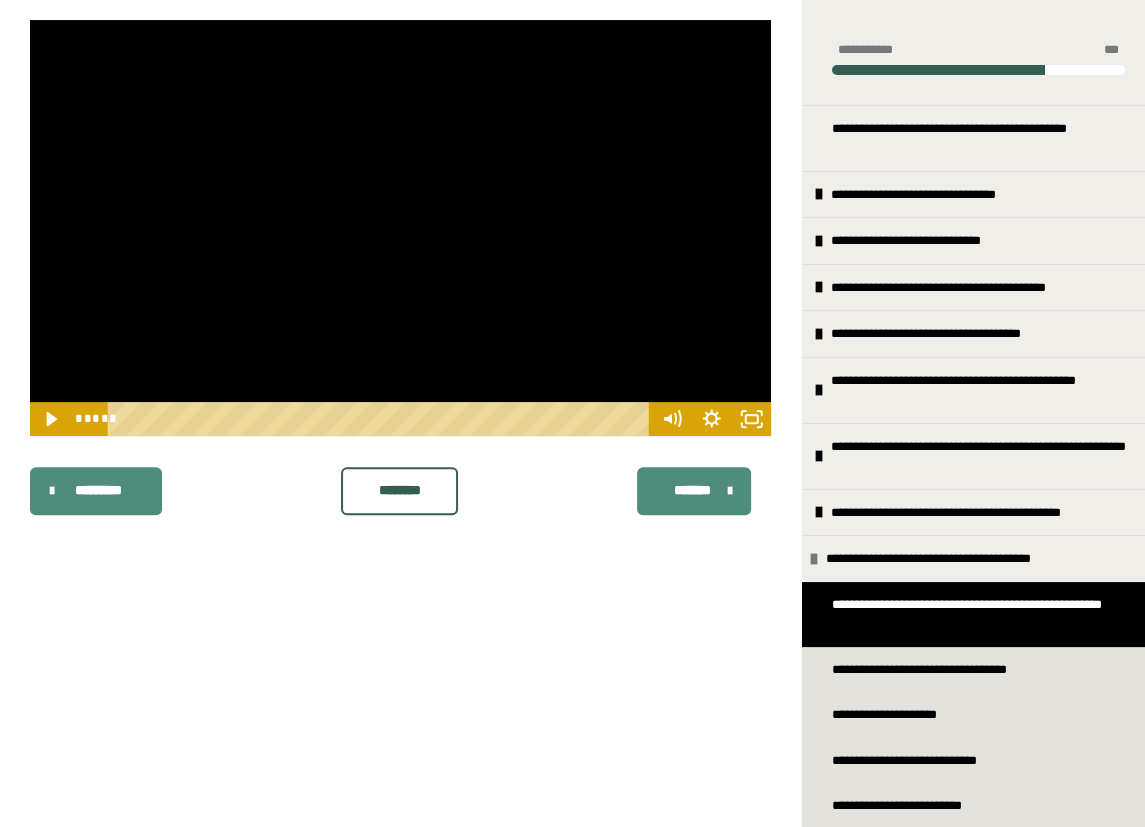 click at bounding box center [400, 228] 